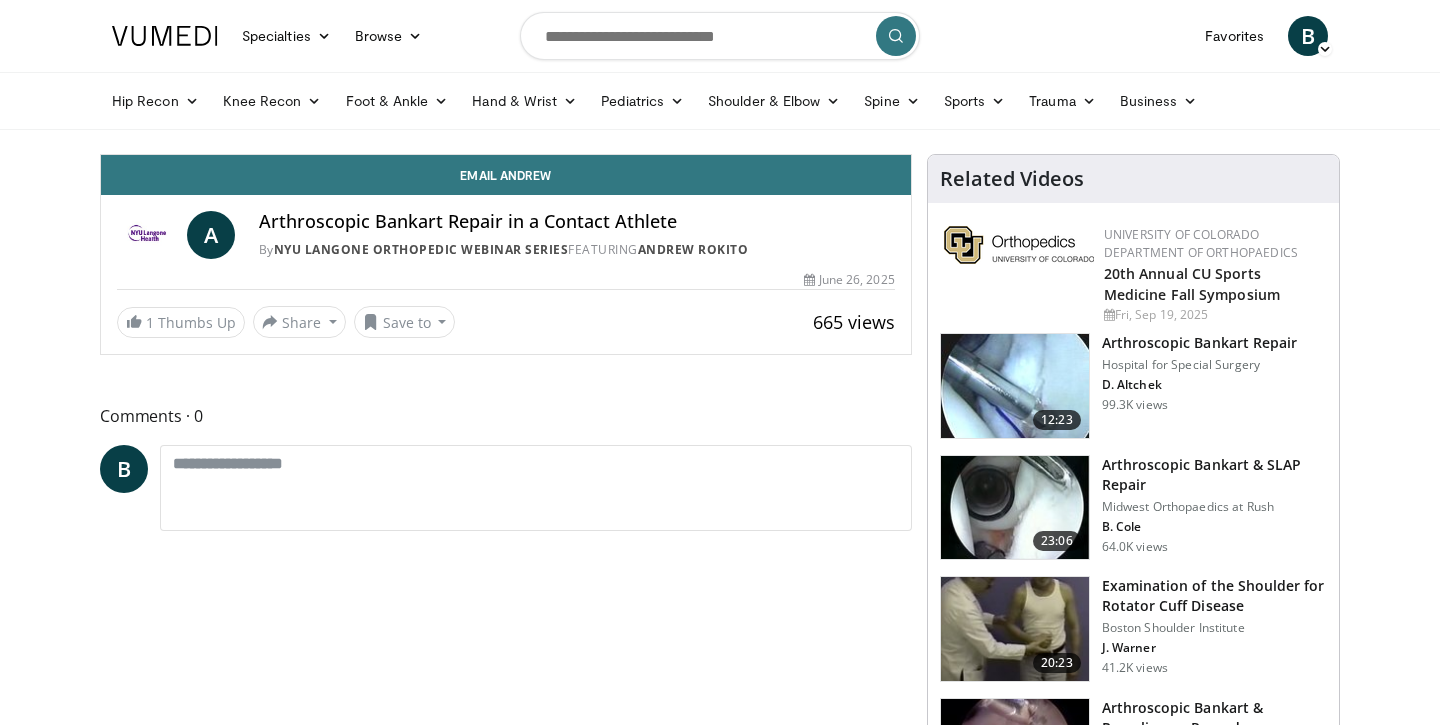 scroll, scrollTop: 0, scrollLeft: 0, axis: both 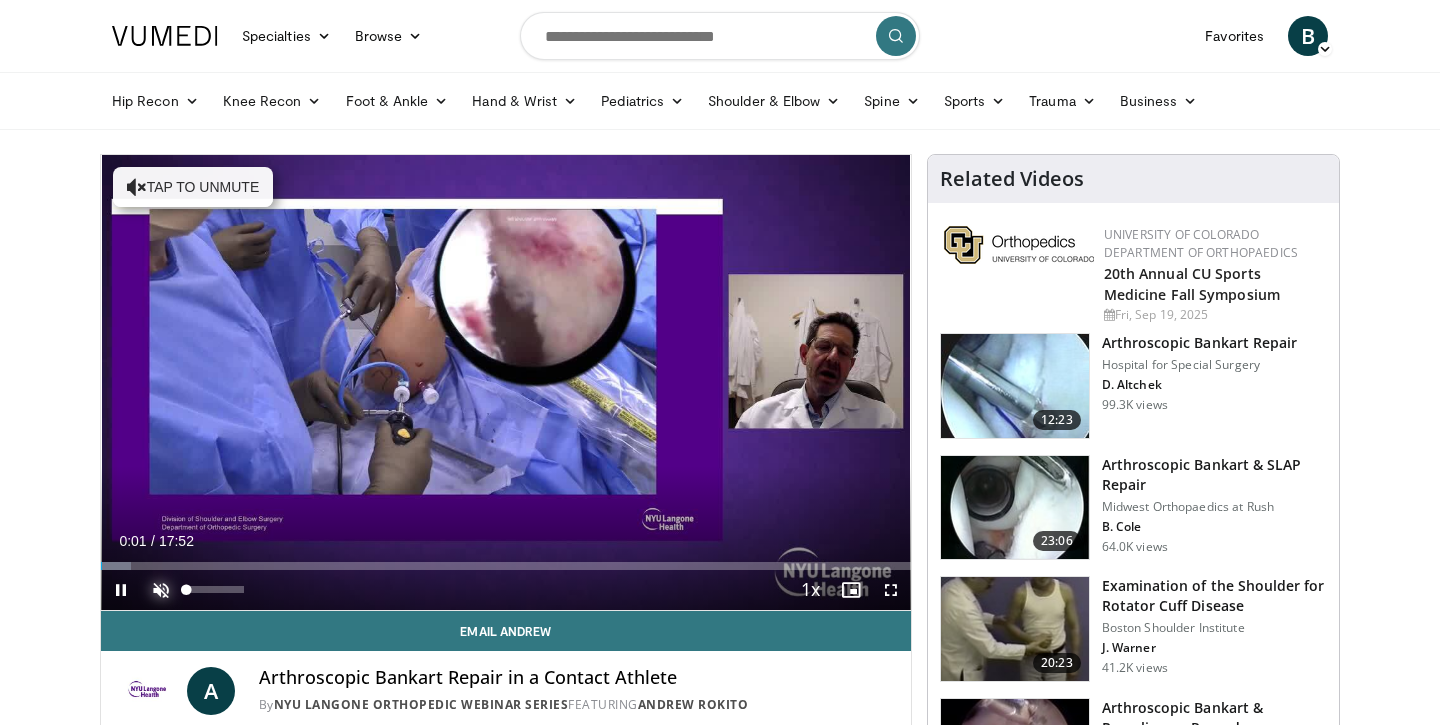 click at bounding box center (161, 590) 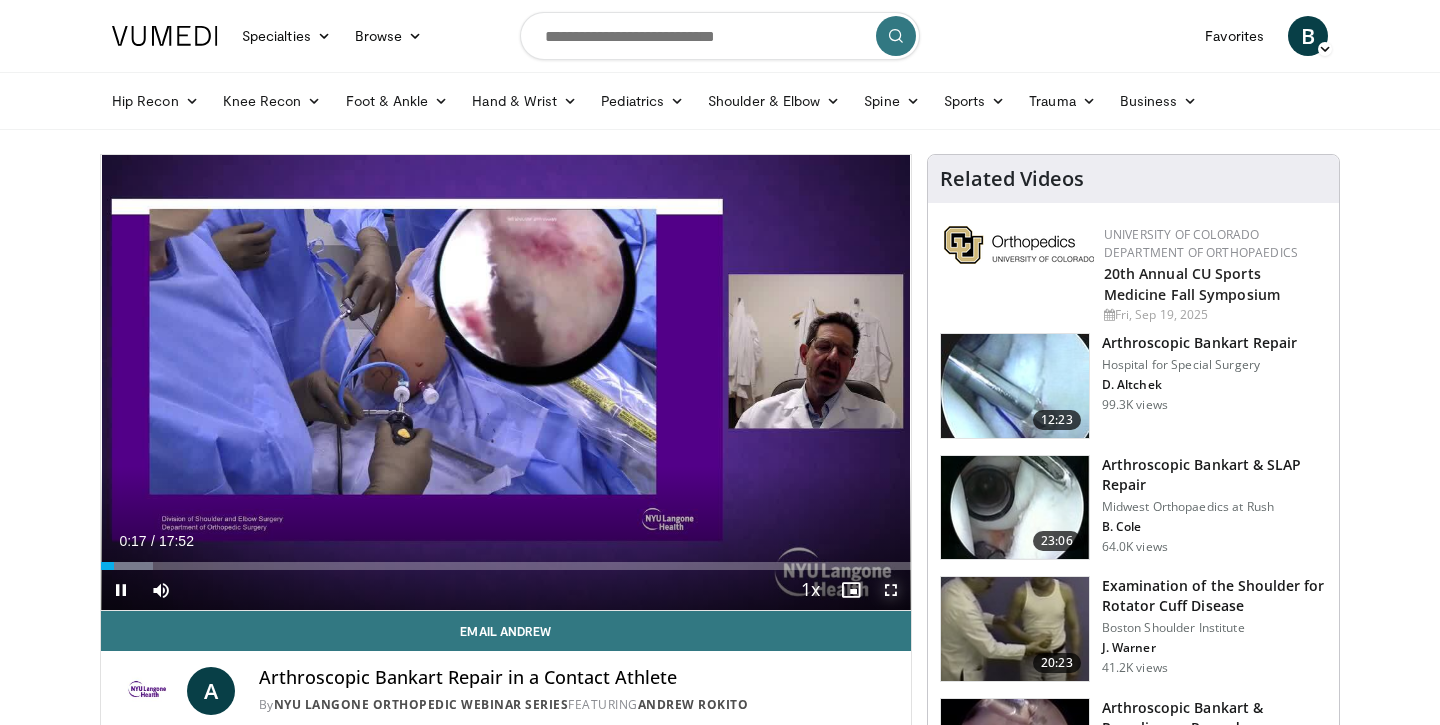 click at bounding box center [891, 590] 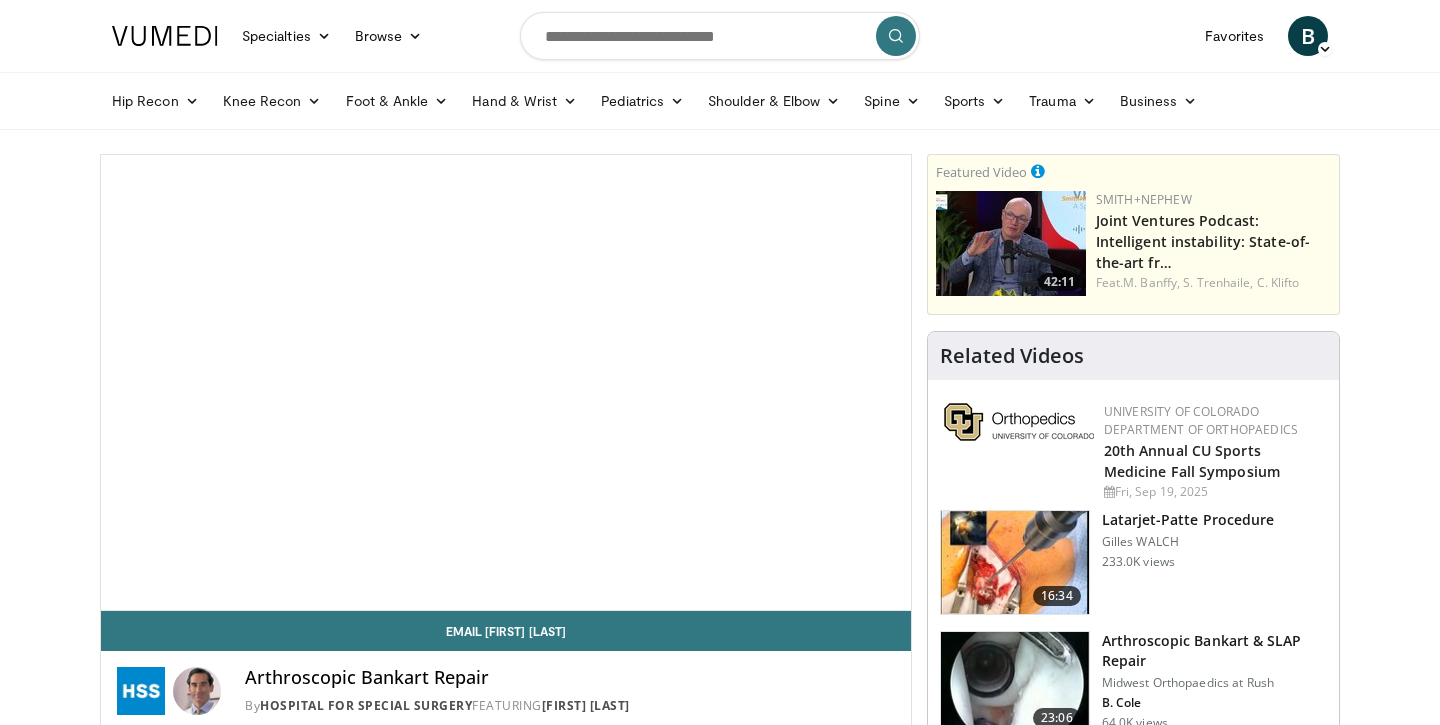 scroll, scrollTop: 0, scrollLeft: 0, axis: both 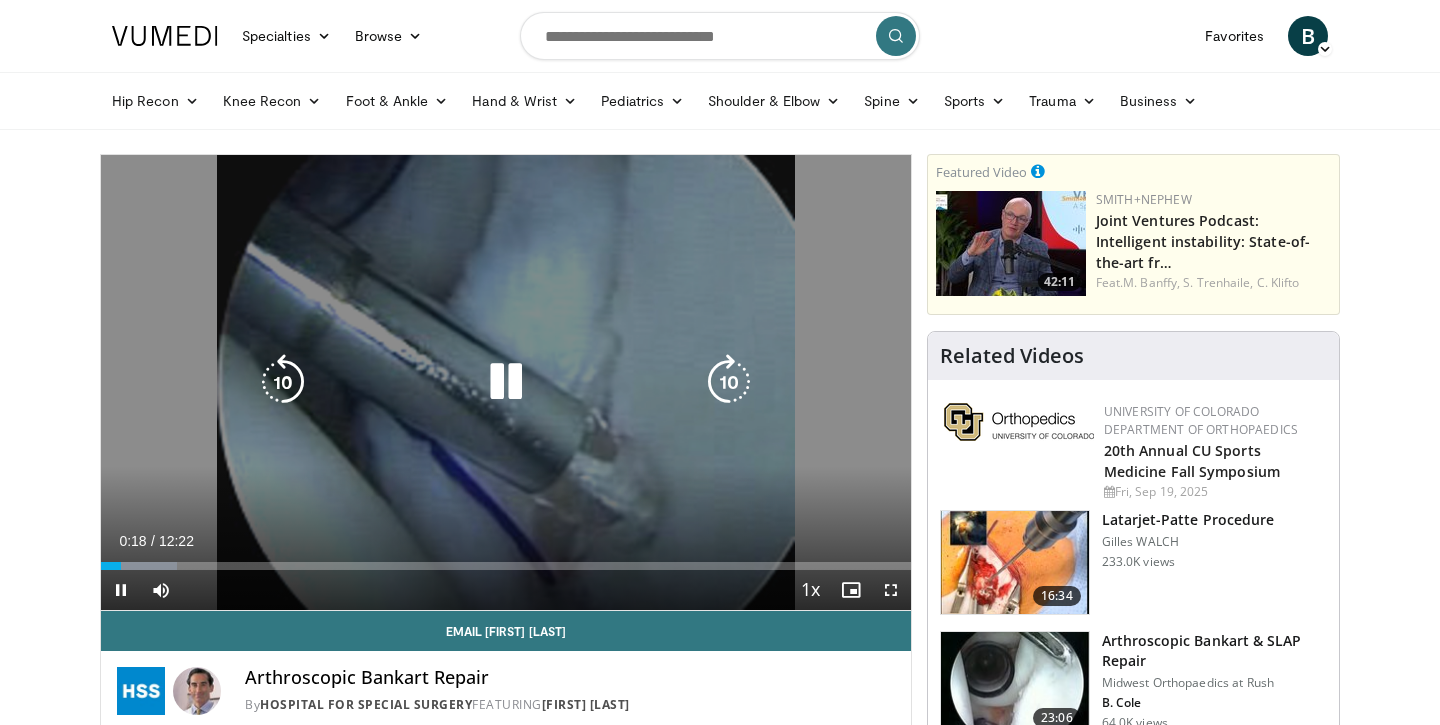 click at bounding box center (506, 382) 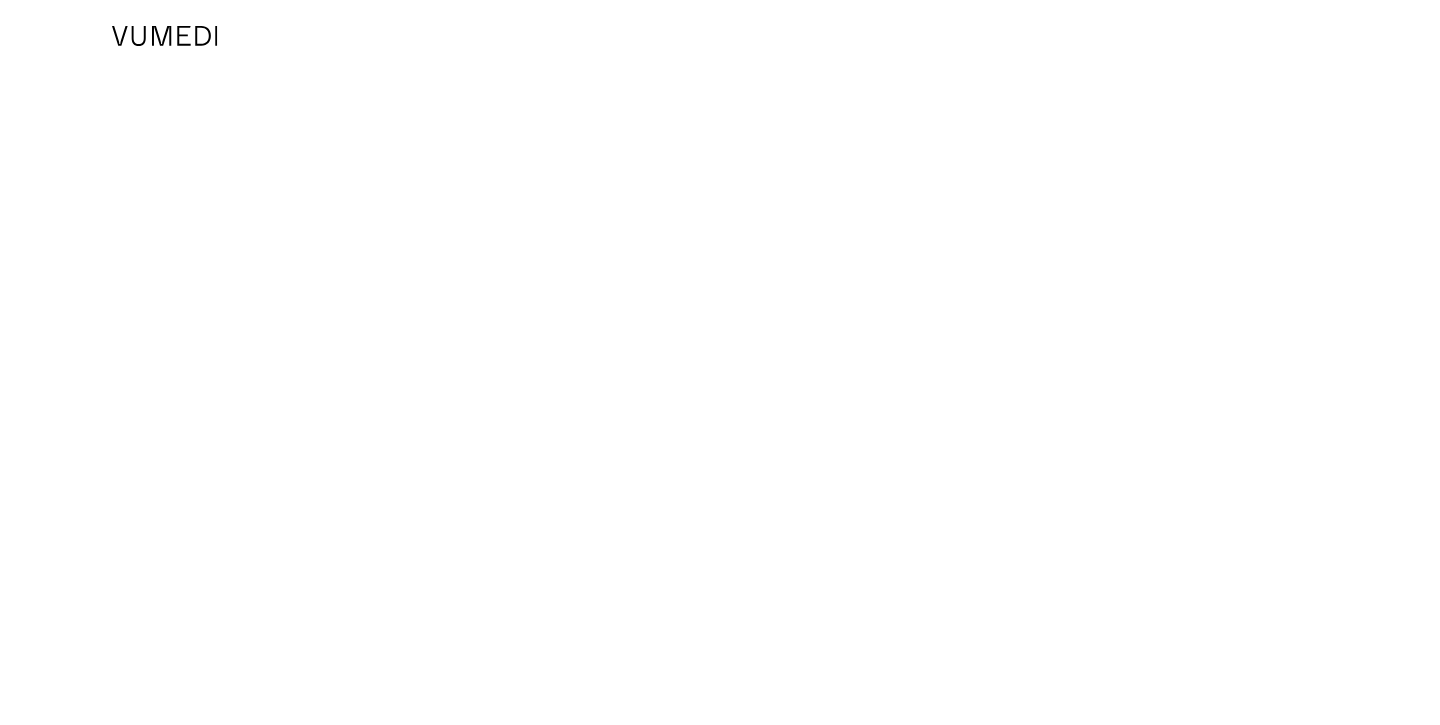 scroll, scrollTop: 0, scrollLeft: 0, axis: both 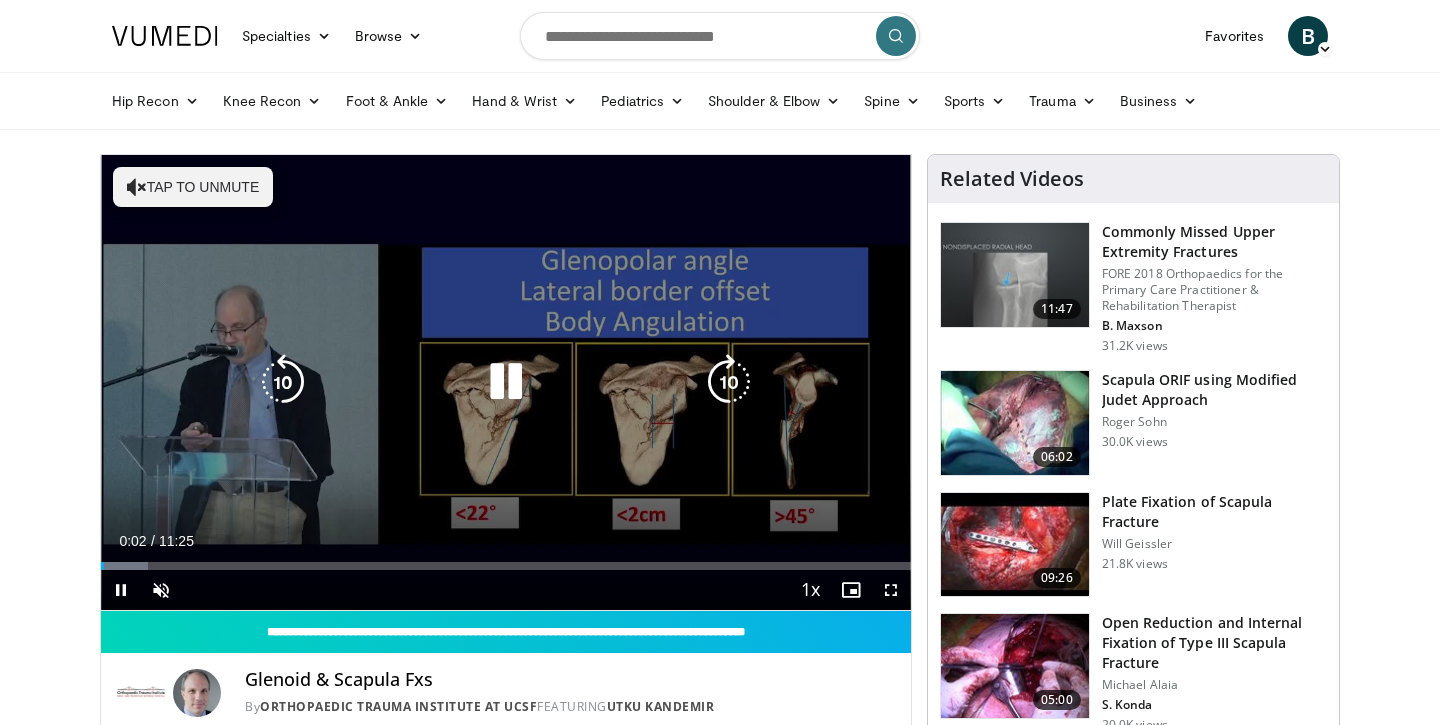 click on "Tap to unmute" at bounding box center (193, 187) 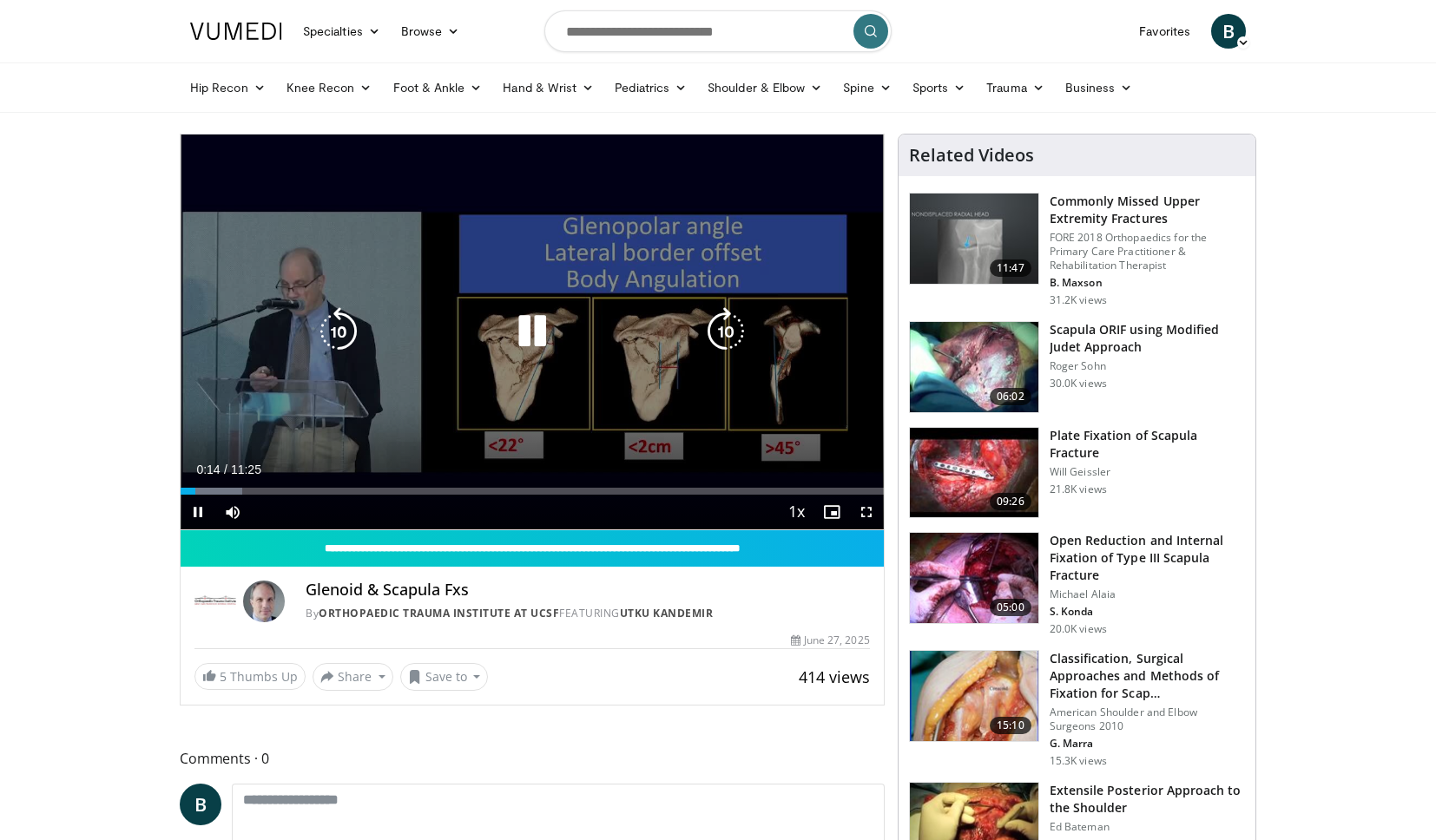 click at bounding box center [532, 331] 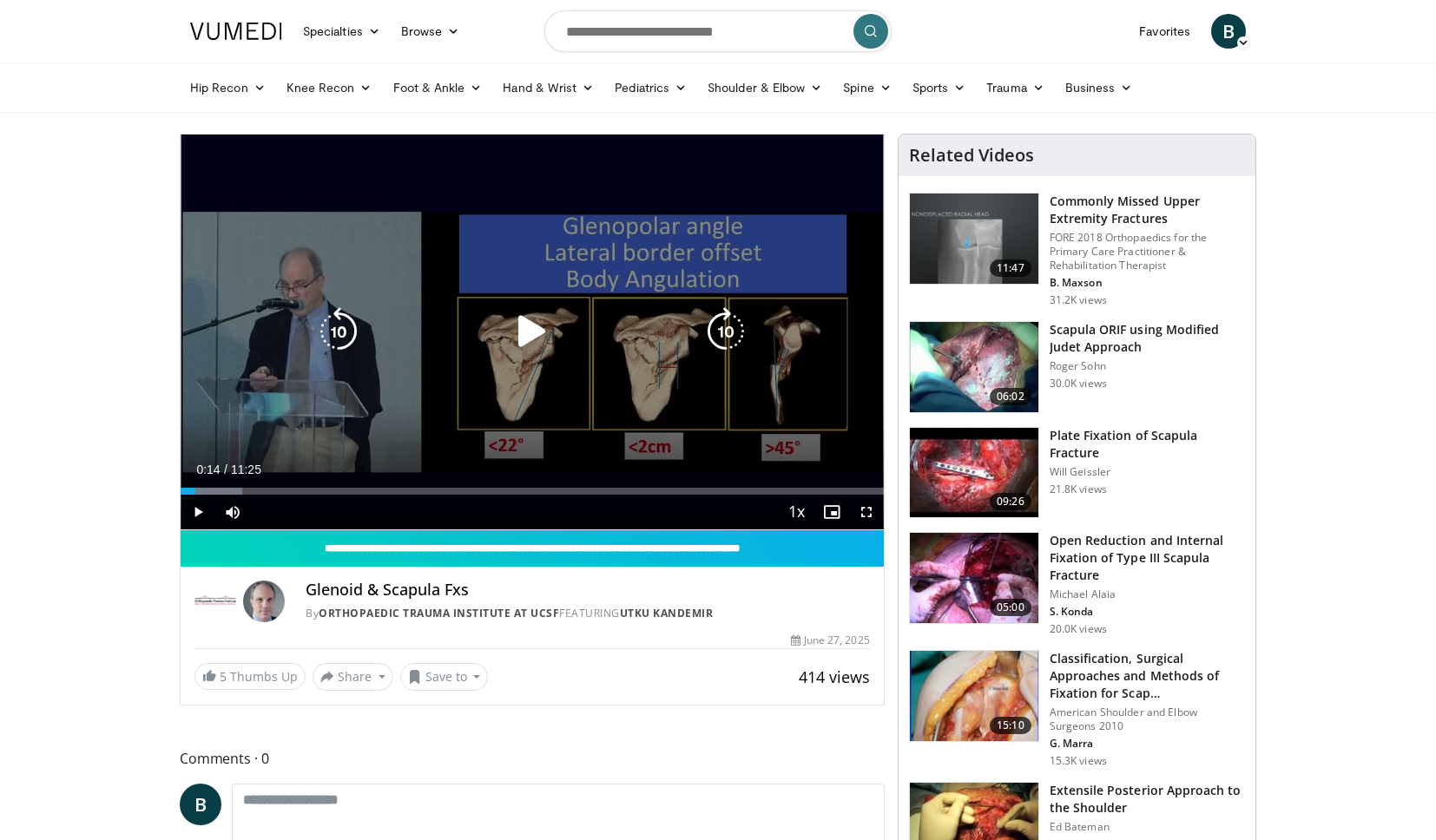 click at bounding box center [532, 331] 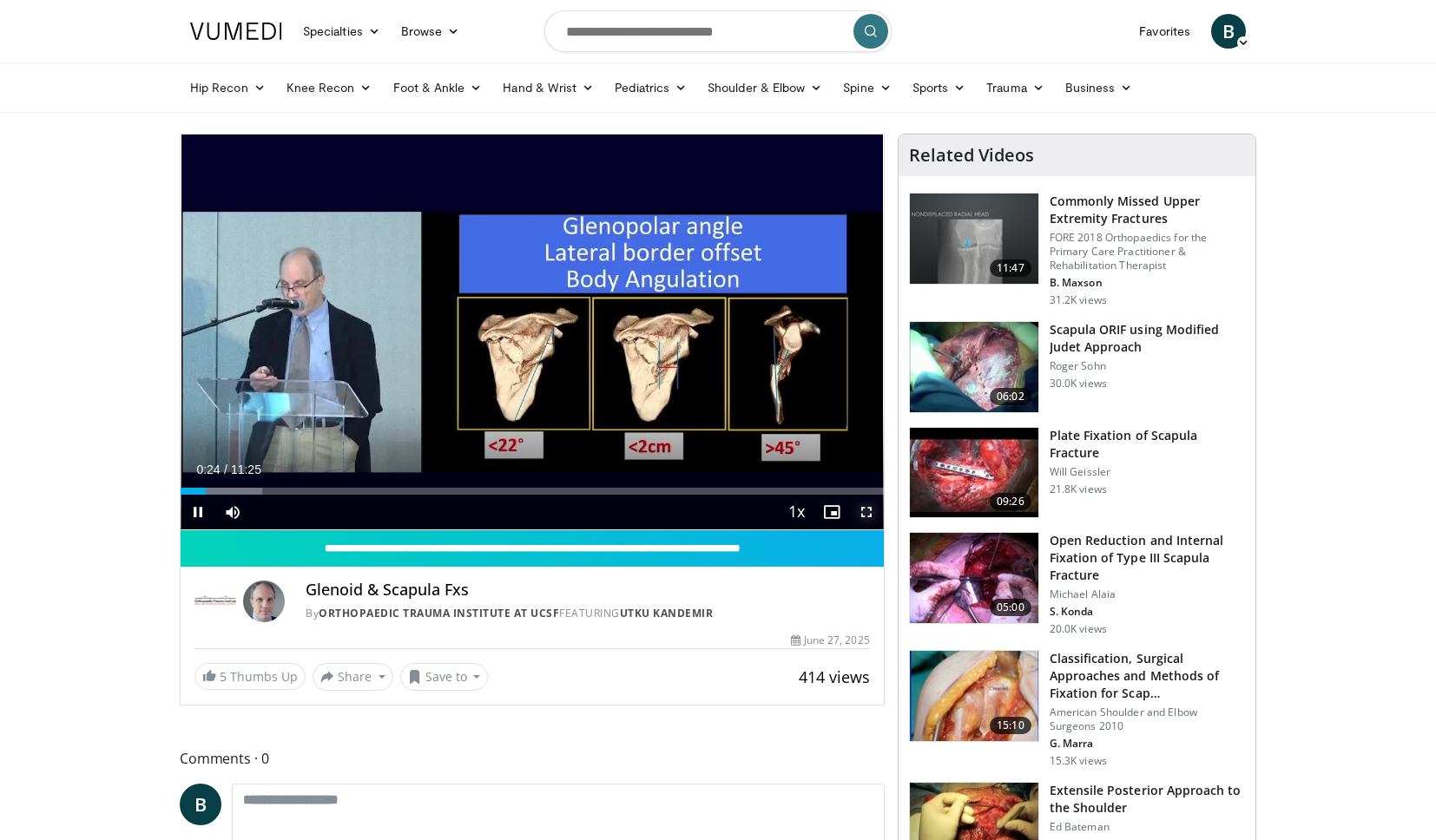 click at bounding box center [866, 512] 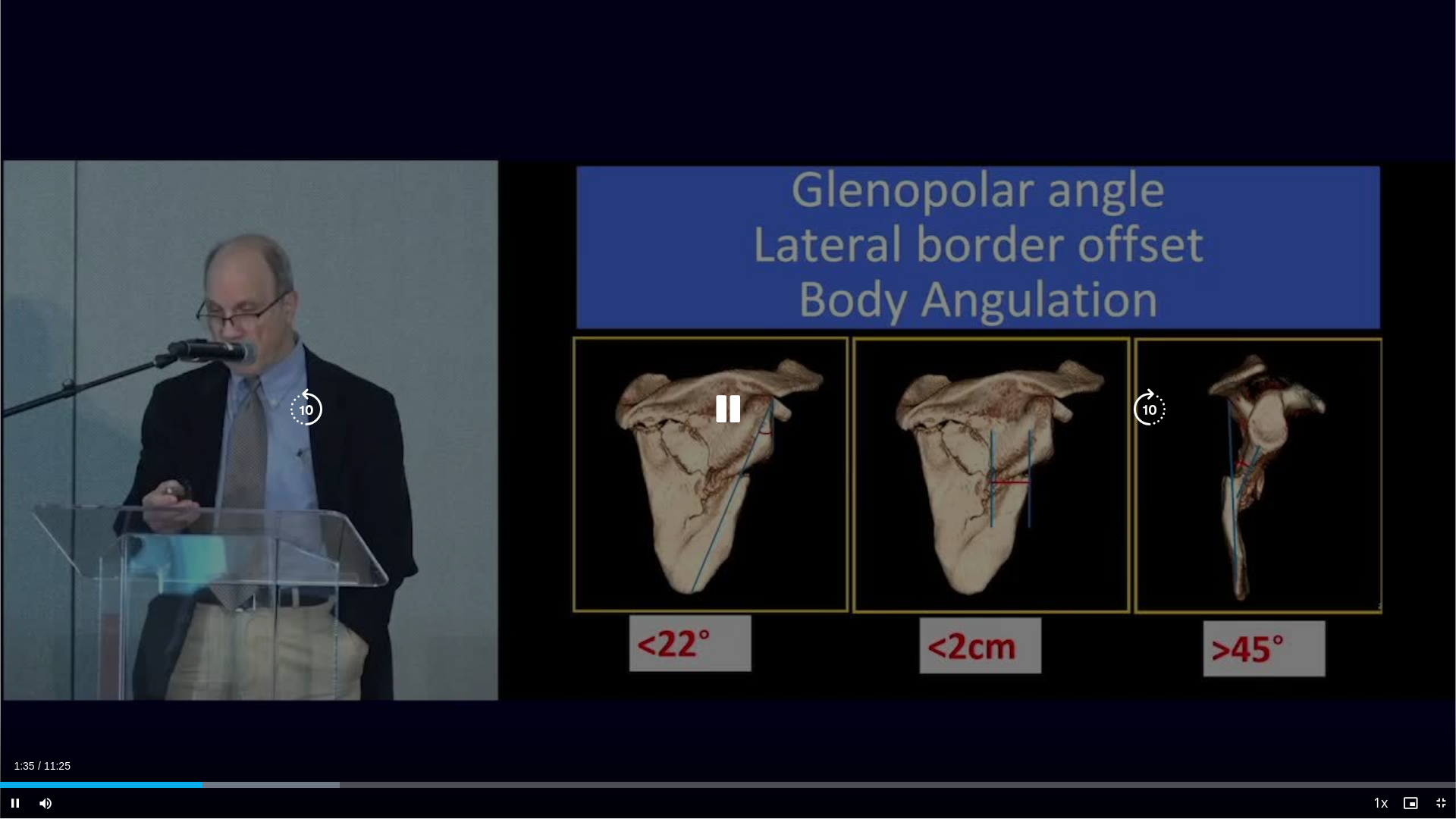 click at bounding box center [728, 410] 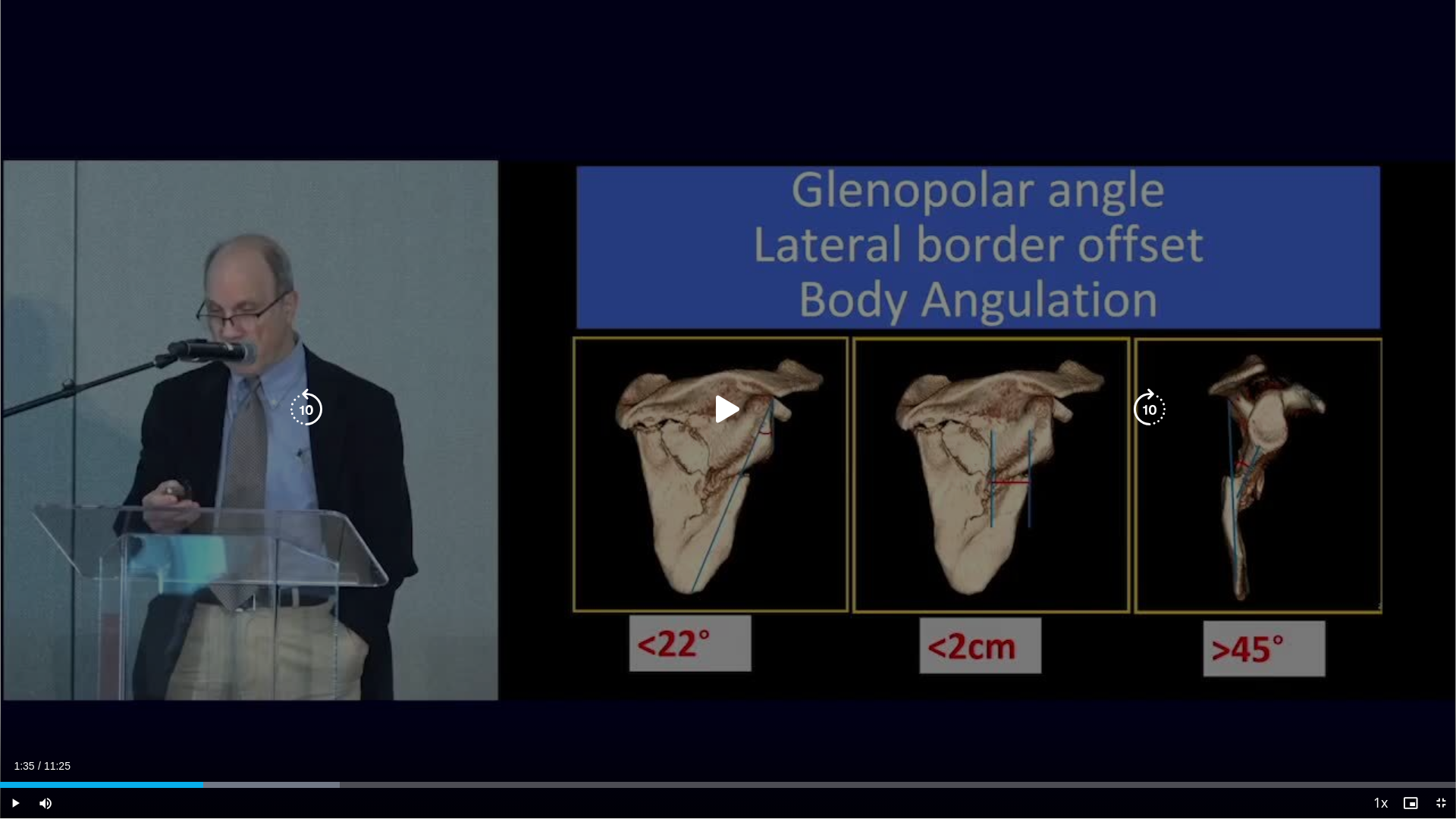 click at bounding box center [728, 410] 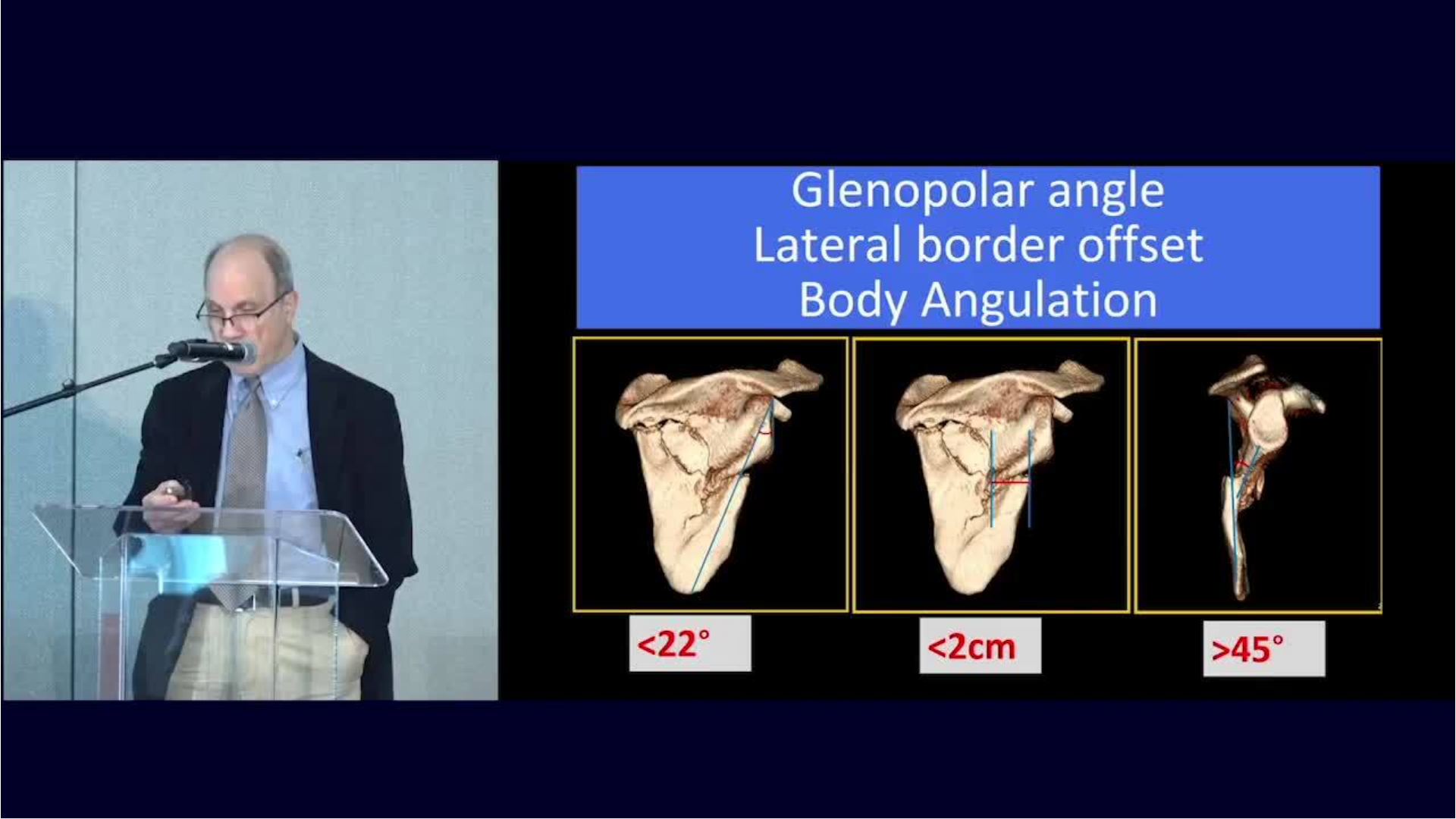 type 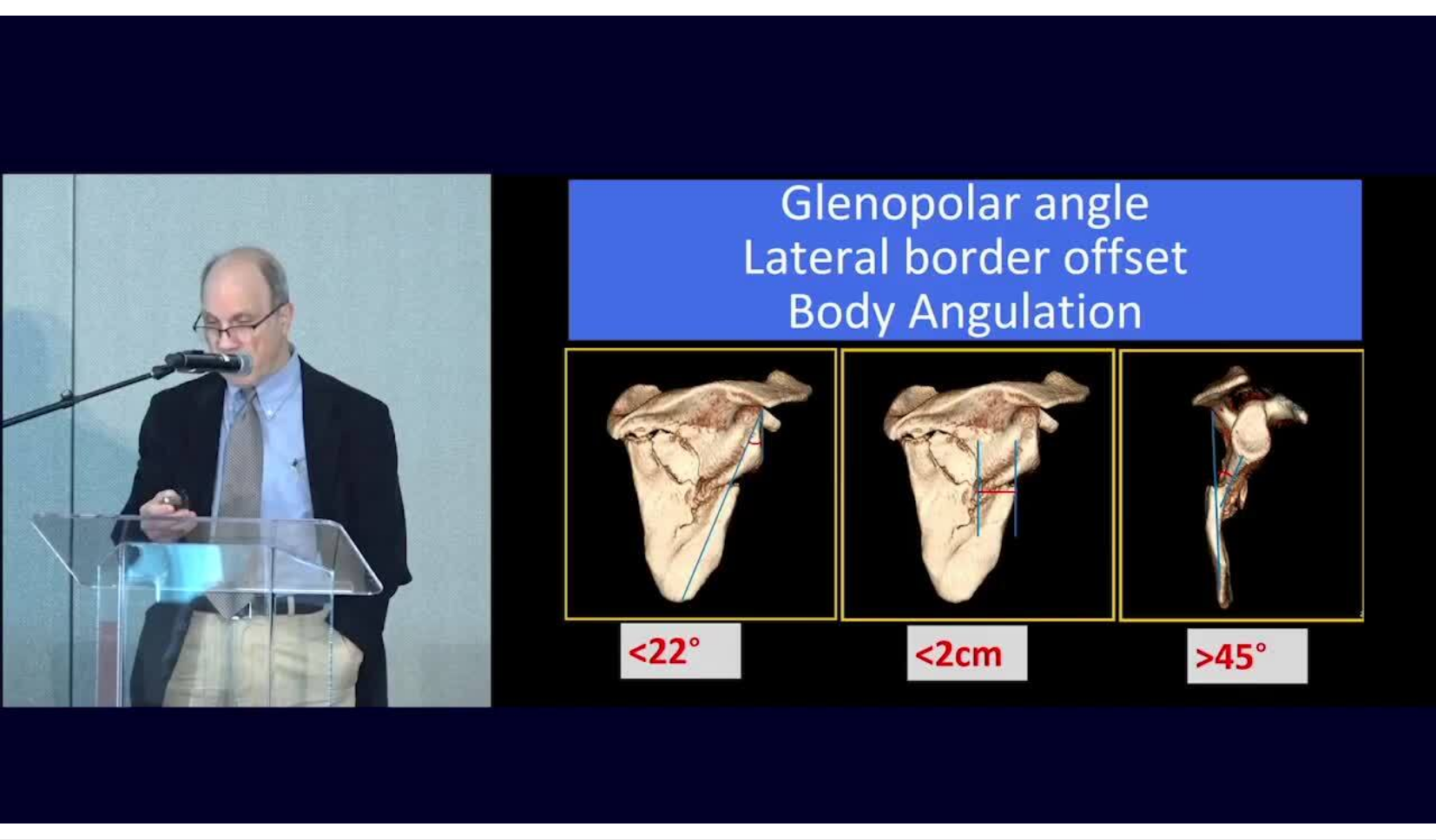 scroll, scrollTop: 70, scrollLeft: 0, axis: vertical 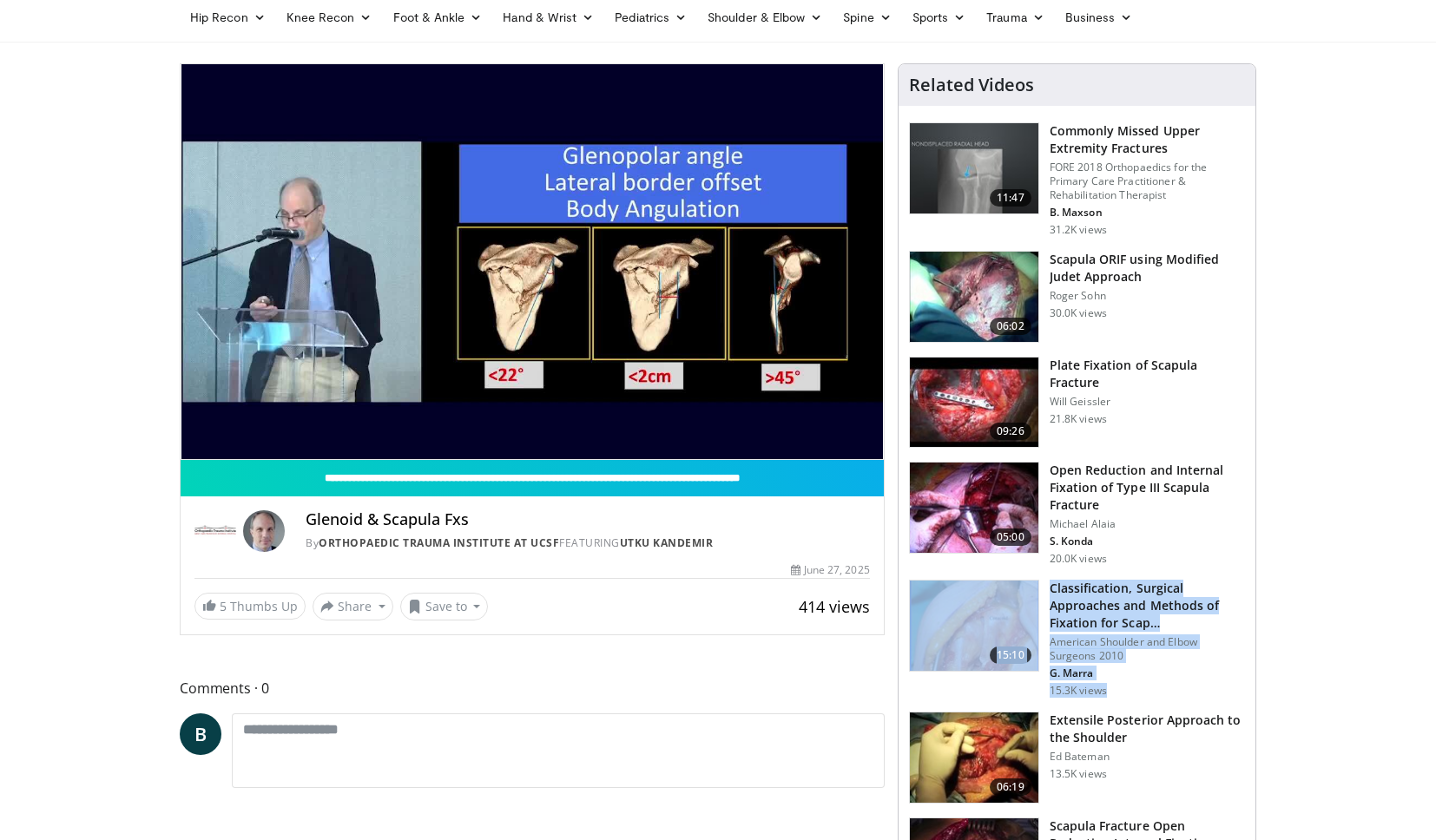 click on "11:47
Commonly Missed Upper Extremity Fractures
FORE 2018 Orthopaedics for the Primary Care Practitioner & Rehabilitation Therapist
B. Maxson
31.2K views
06:02
Scapula ORIF using Modified Judet Approach
Roger Sohn
30.0K views" at bounding box center [1077, 1224] 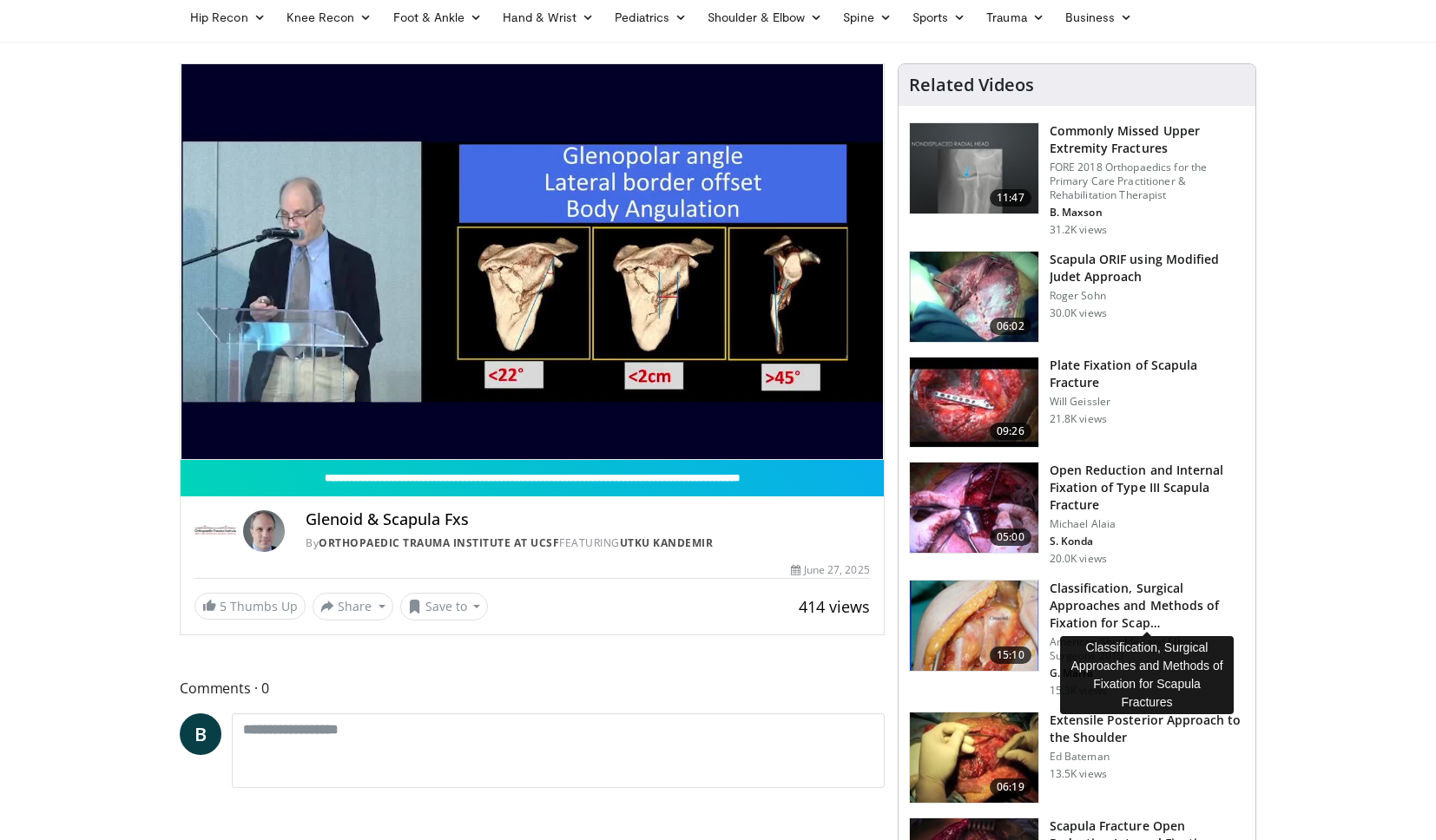 click on "Classification, Surgical Approaches and Methods of Fixation for Scap…" at bounding box center (1147, 606) 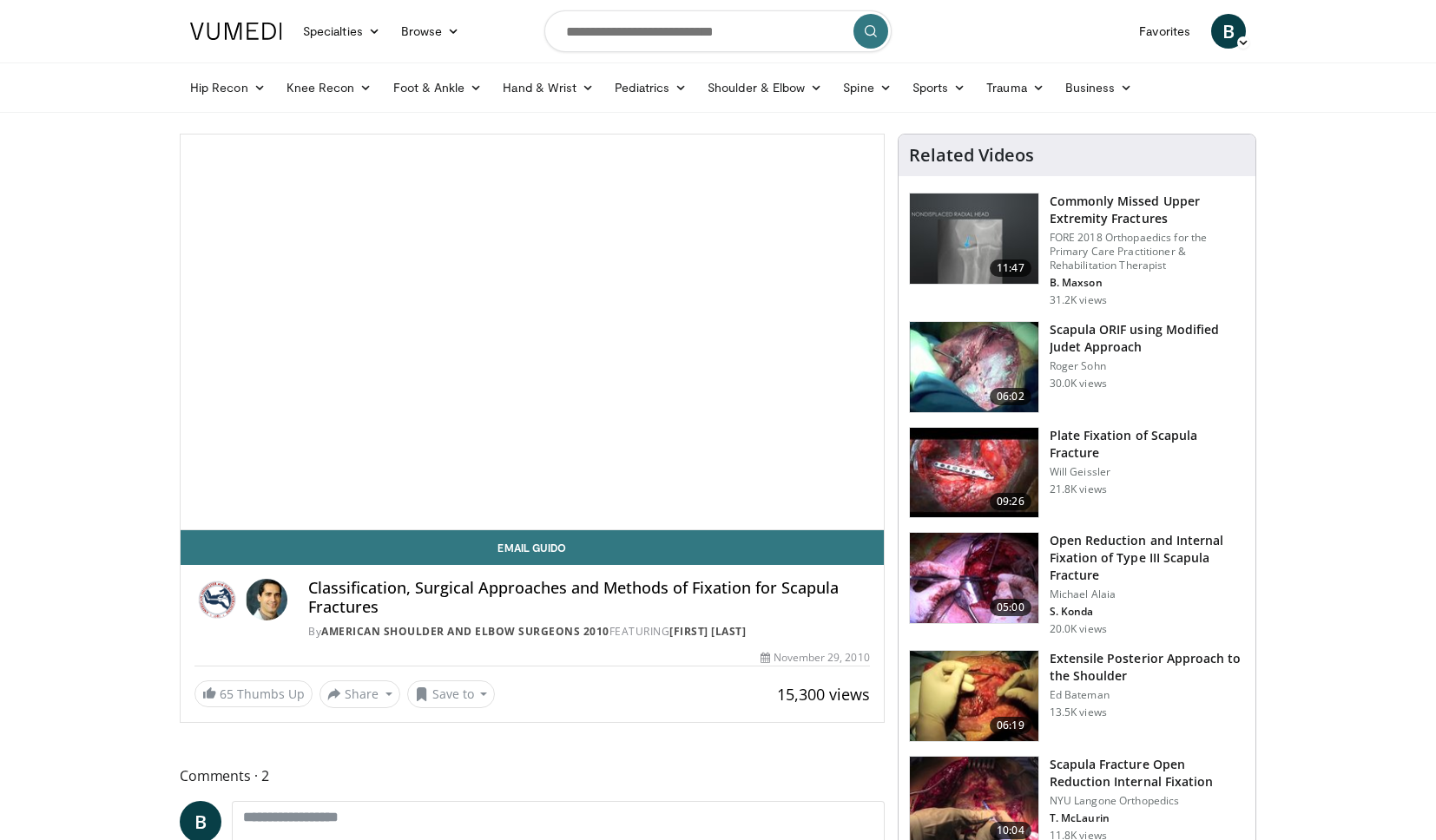 scroll, scrollTop: 0, scrollLeft: 0, axis: both 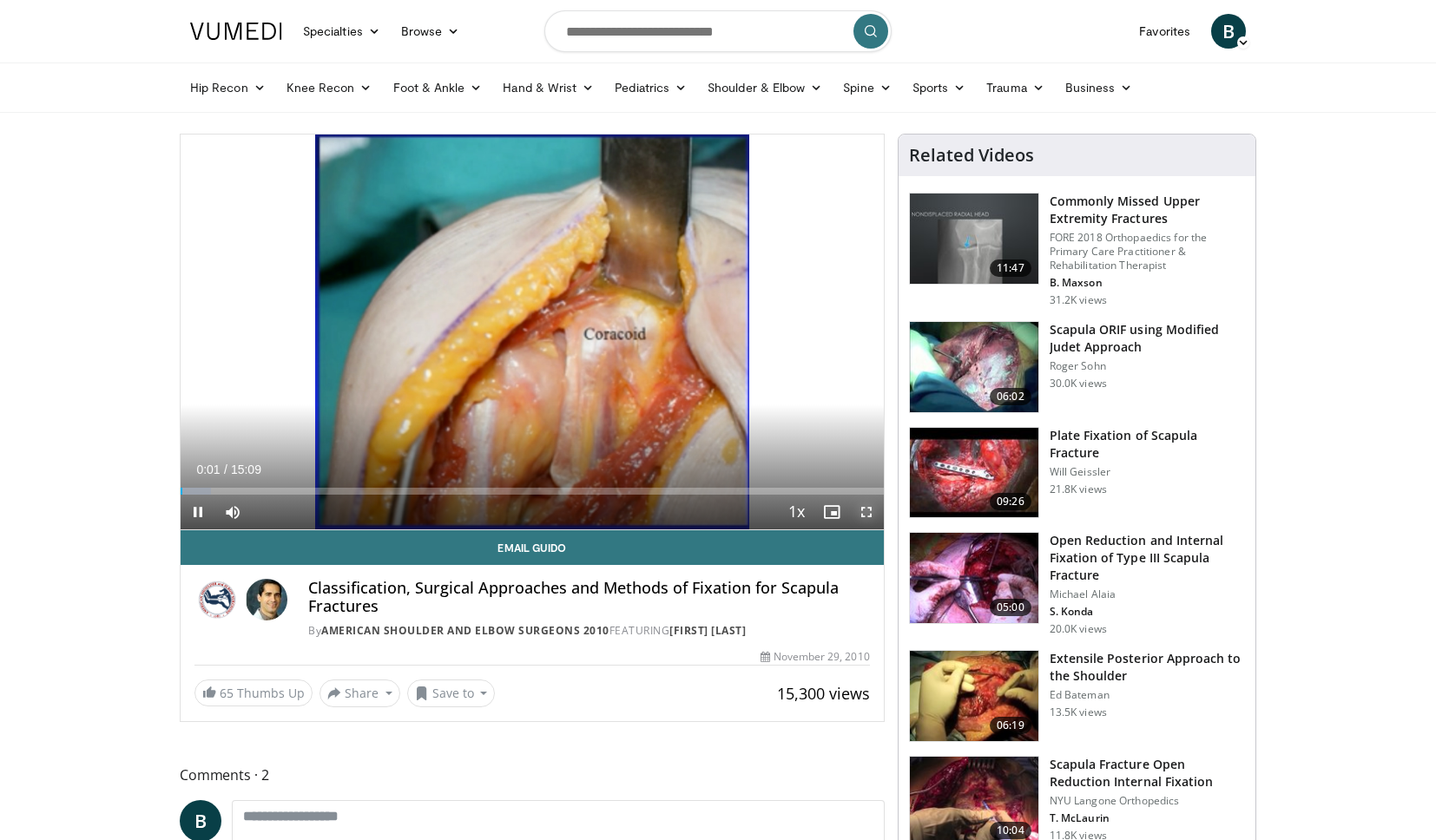 click at bounding box center (866, 512) 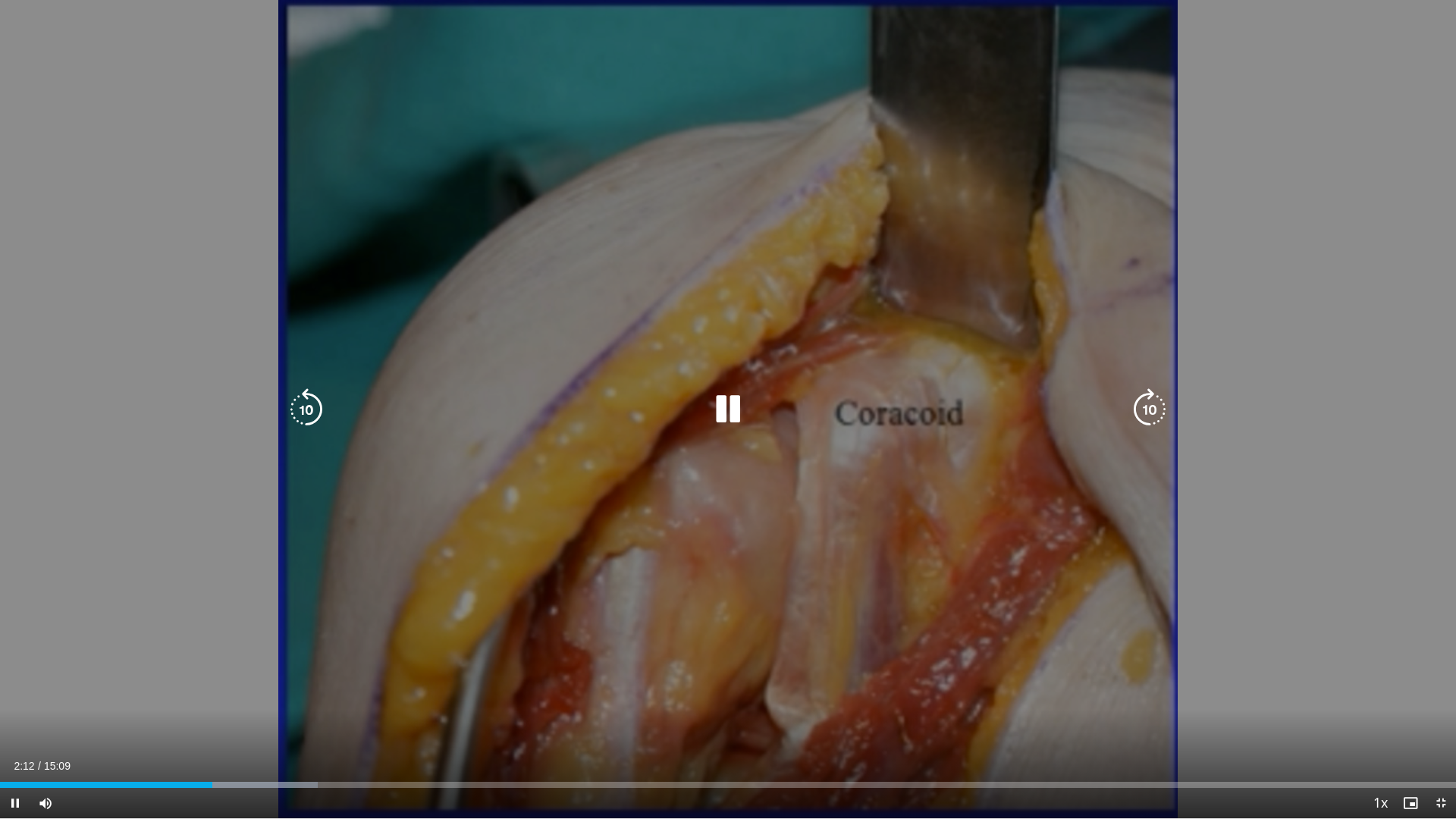click at bounding box center [728, 410] 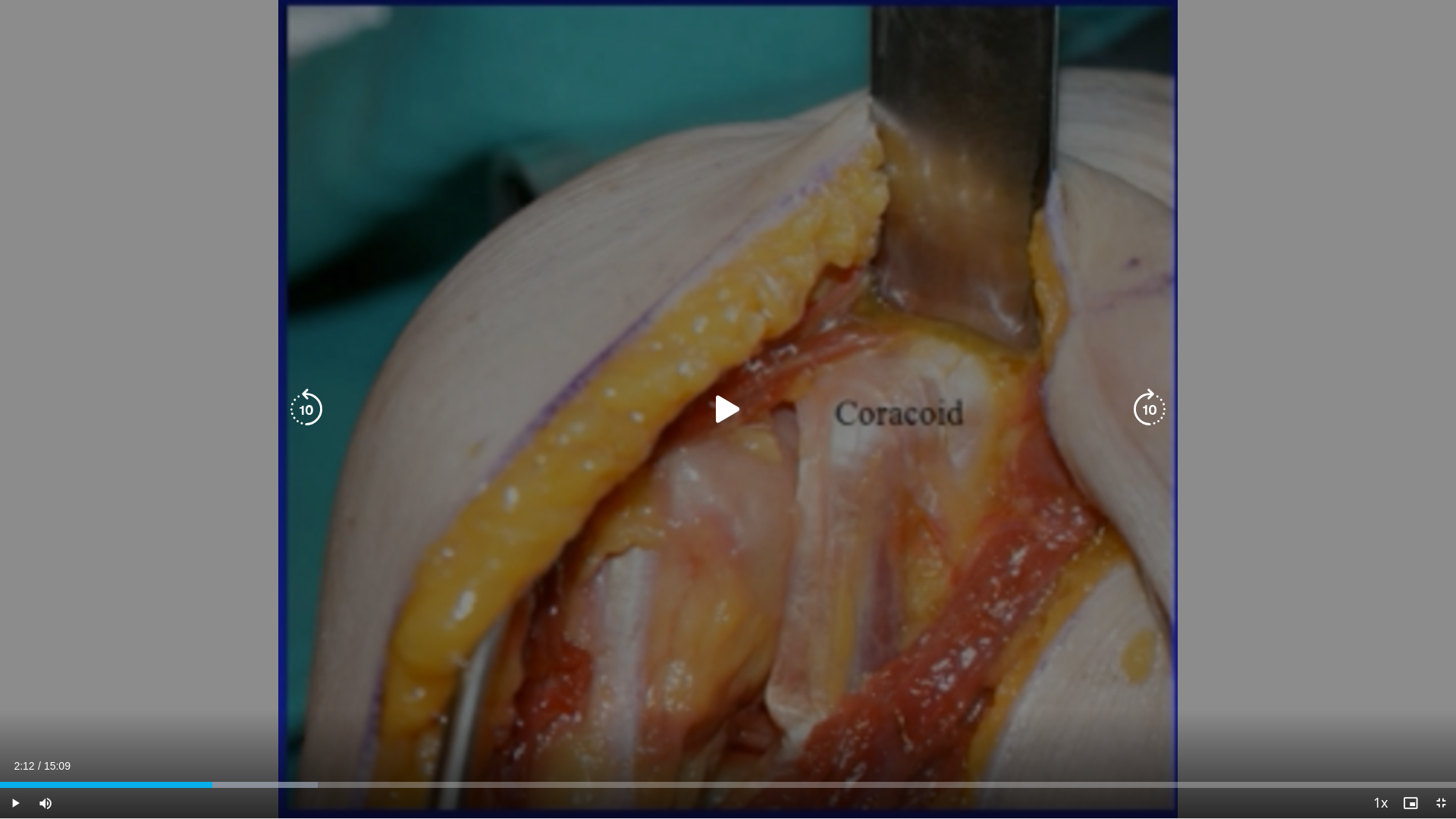 click at bounding box center (728, 410) 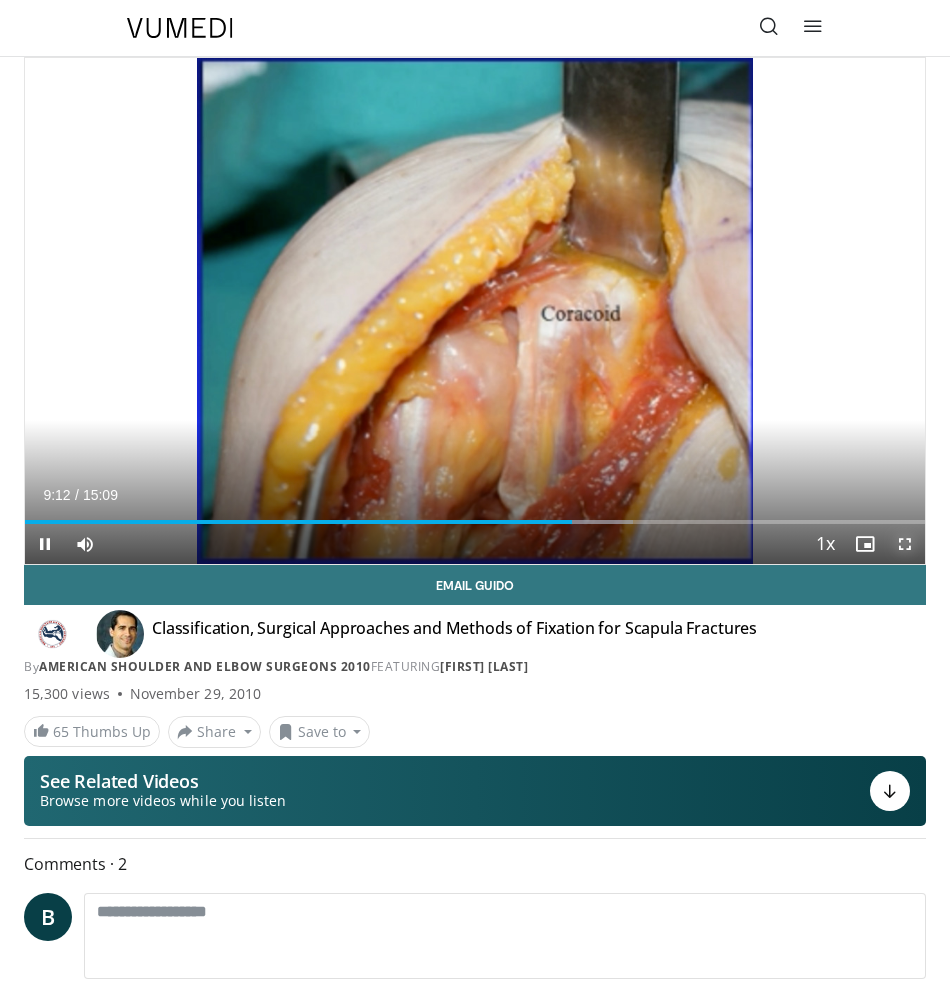 click at bounding box center [905, 544] 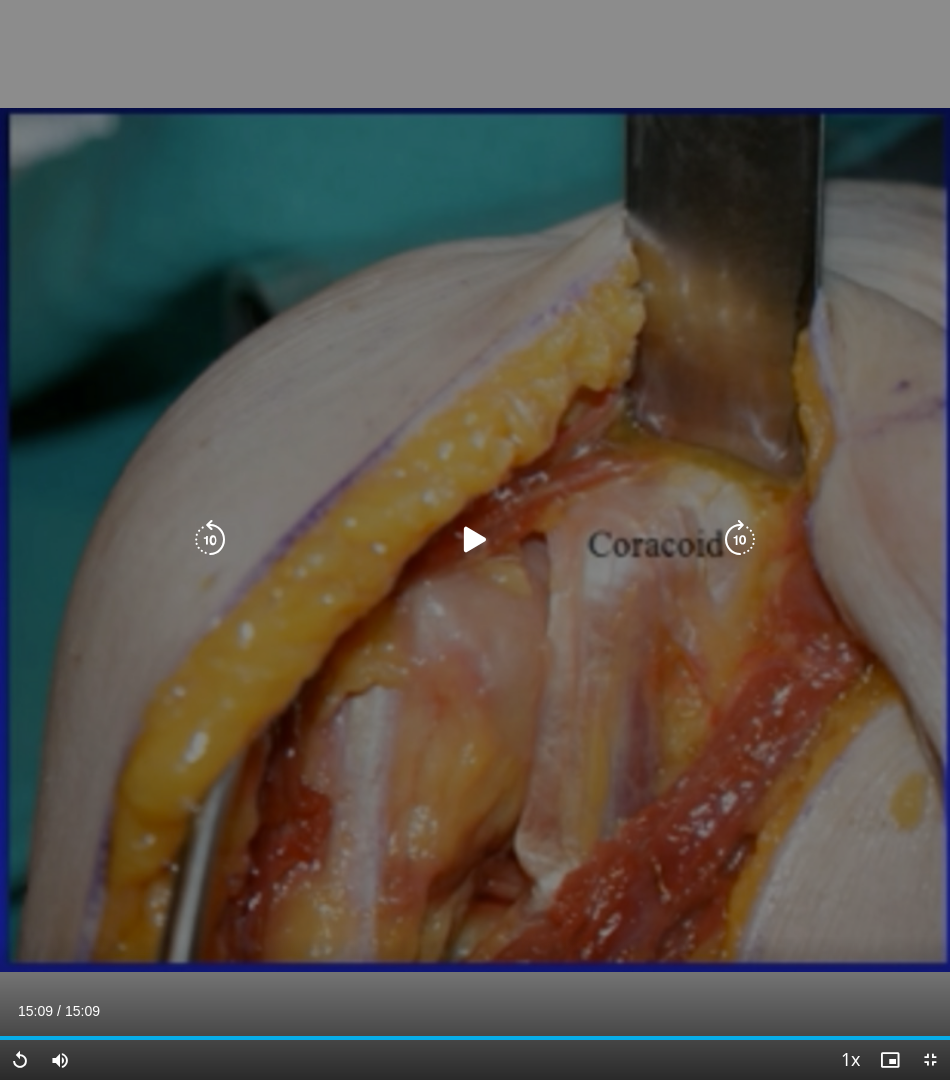 click at bounding box center (475, 540) 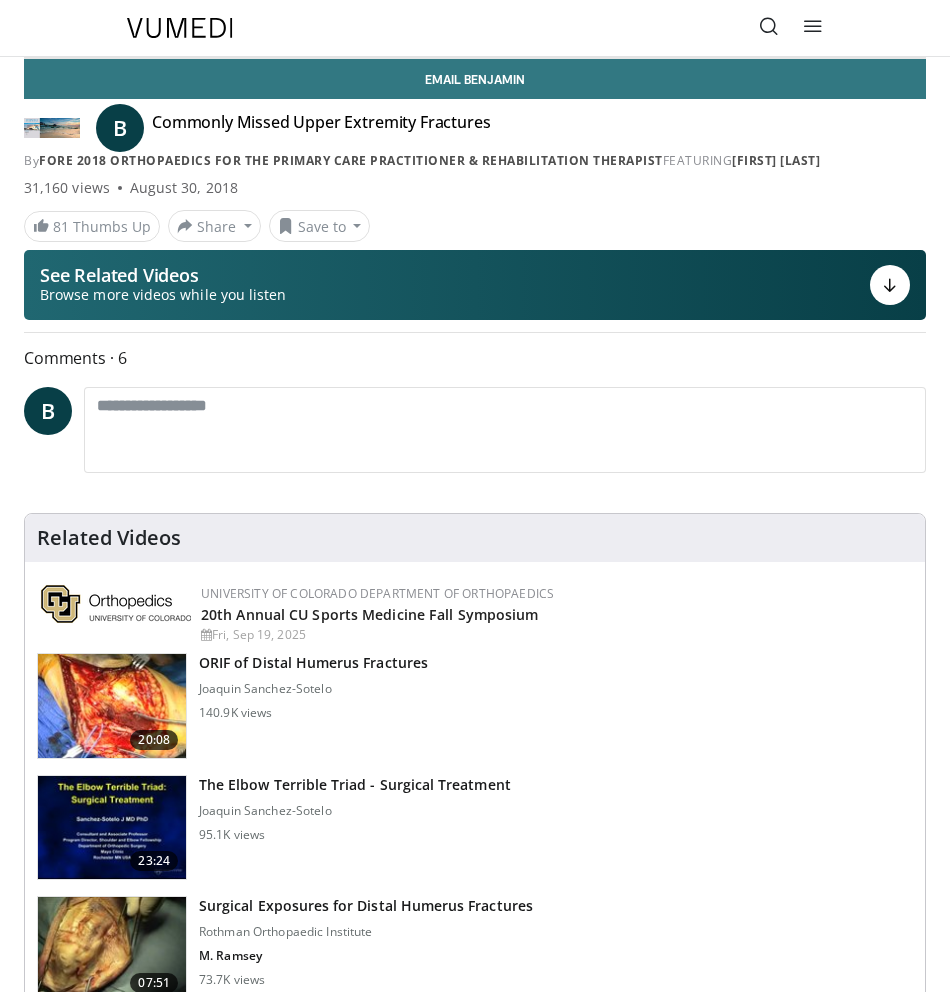 scroll, scrollTop: 0, scrollLeft: 0, axis: both 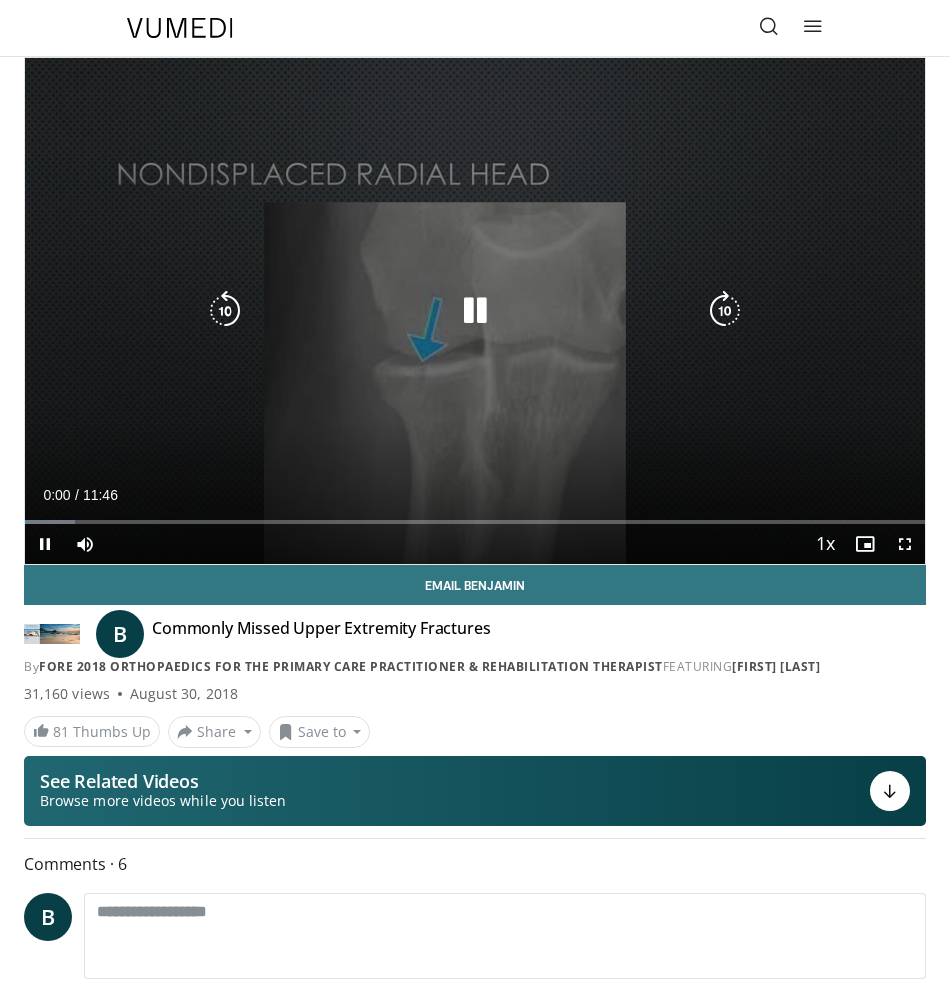 click at bounding box center [475, 311] 